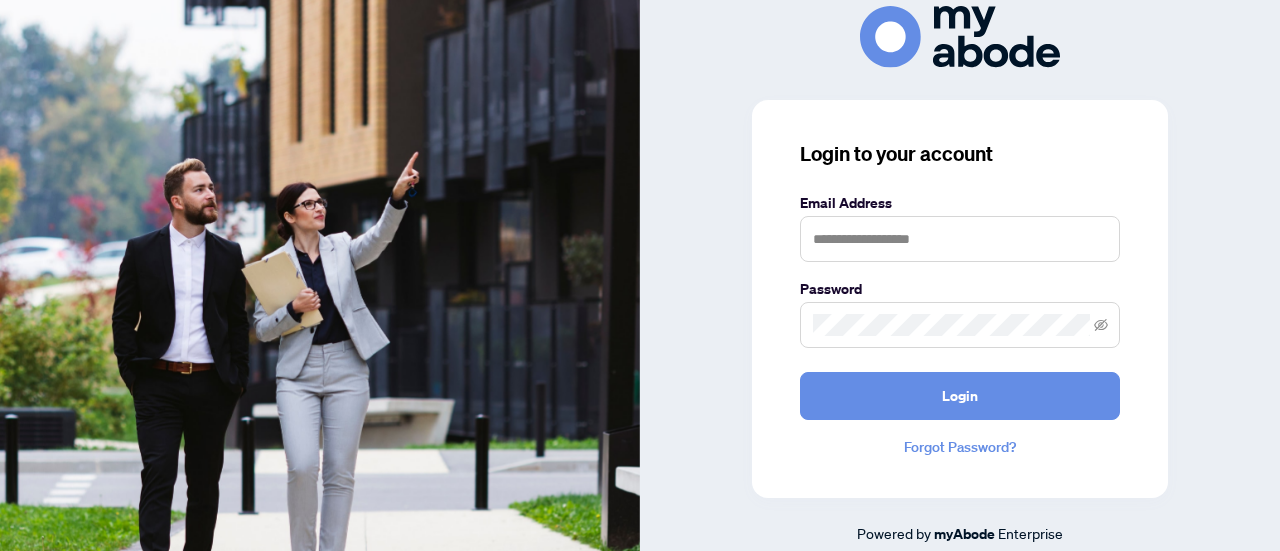 scroll, scrollTop: 0, scrollLeft: 0, axis: both 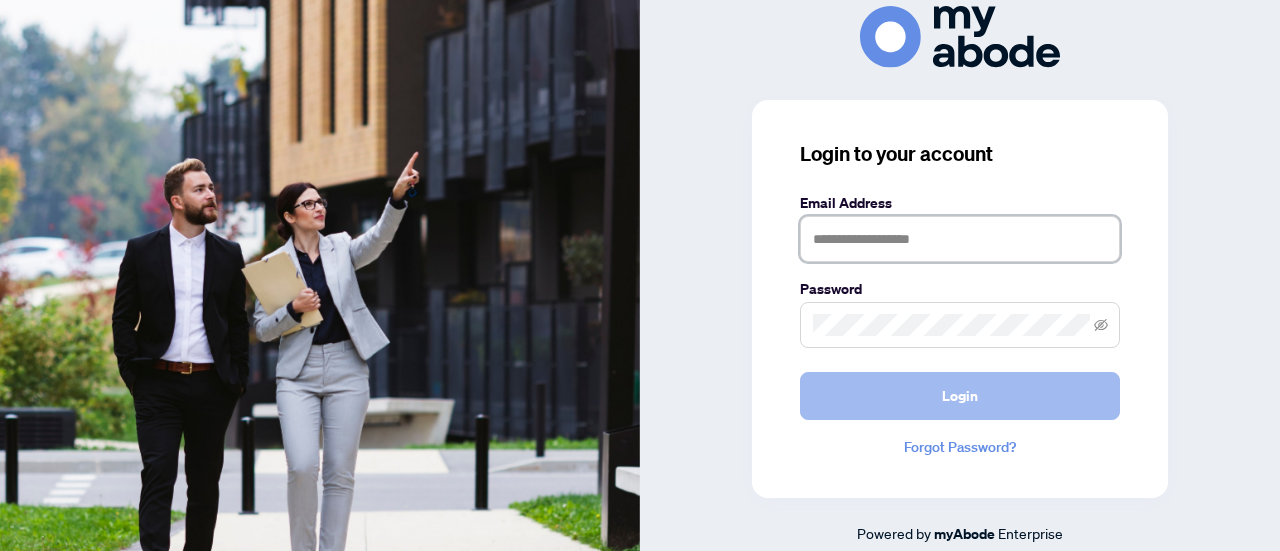 type on "**********" 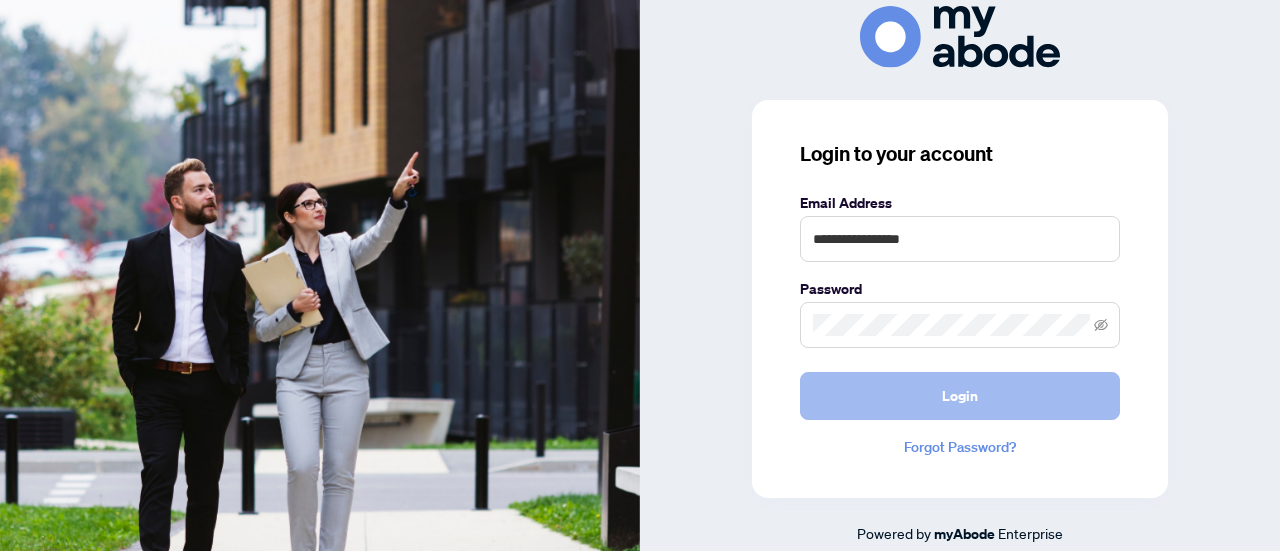 click on "Login" at bounding box center [960, 396] 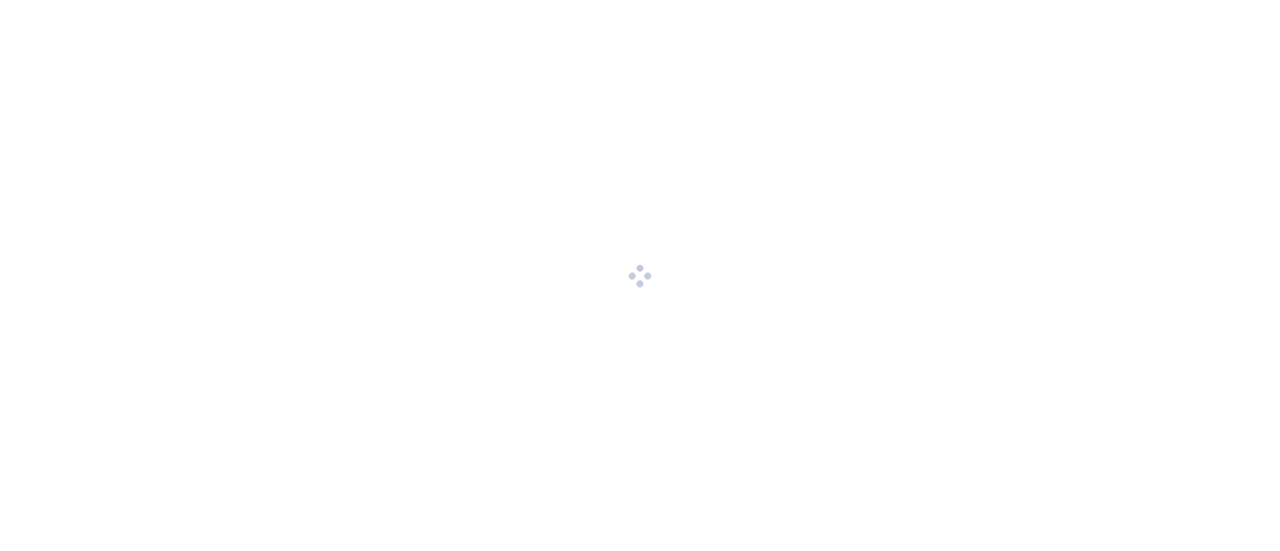 scroll, scrollTop: 0, scrollLeft: 0, axis: both 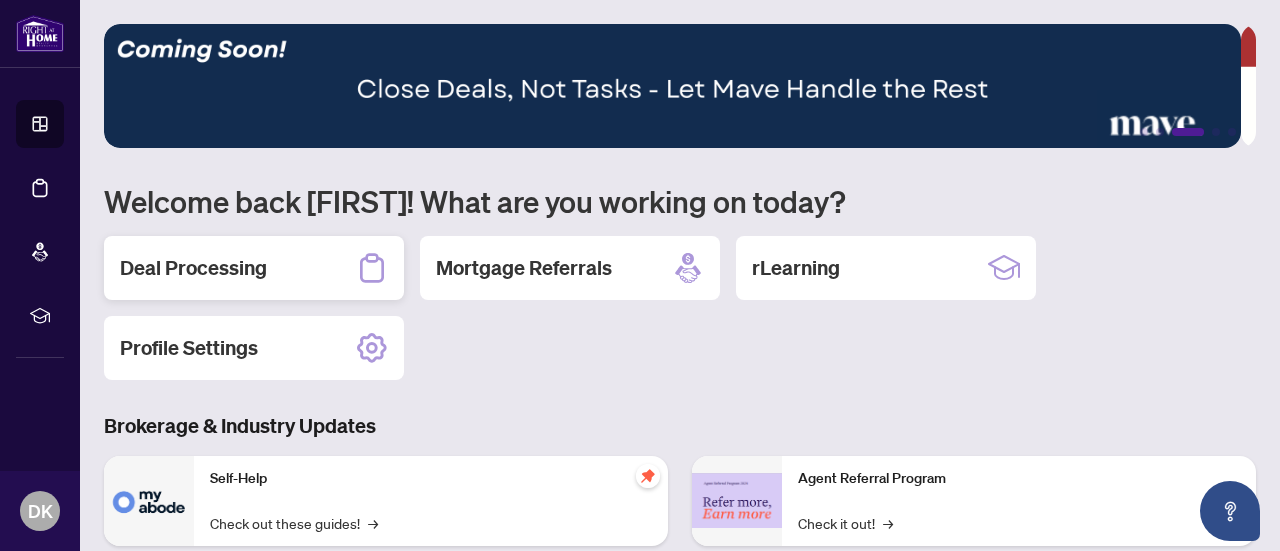 click on "Deal Processing" at bounding box center [193, 268] 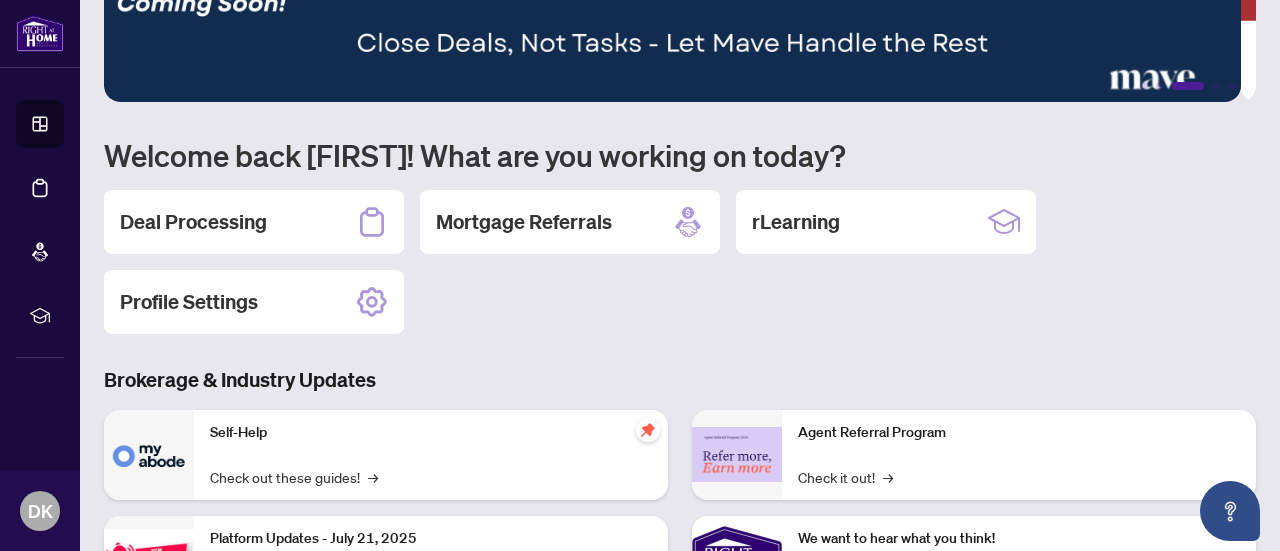 scroll, scrollTop: 0, scrollLeft: 0, axis: both 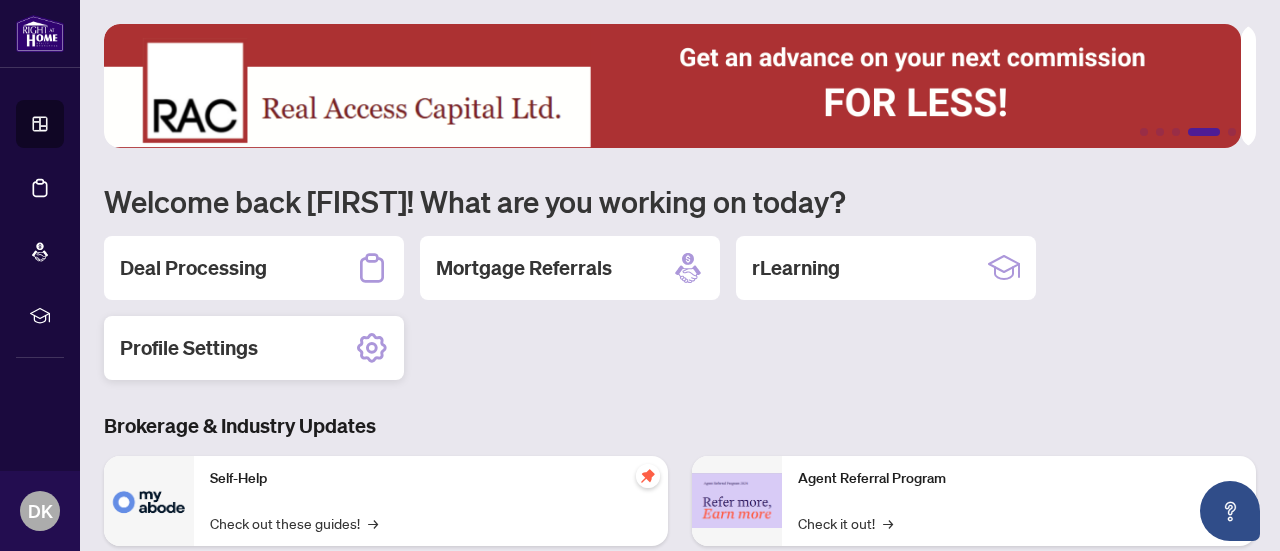 click on "Profile Settings" at bounding box center (189, 348) 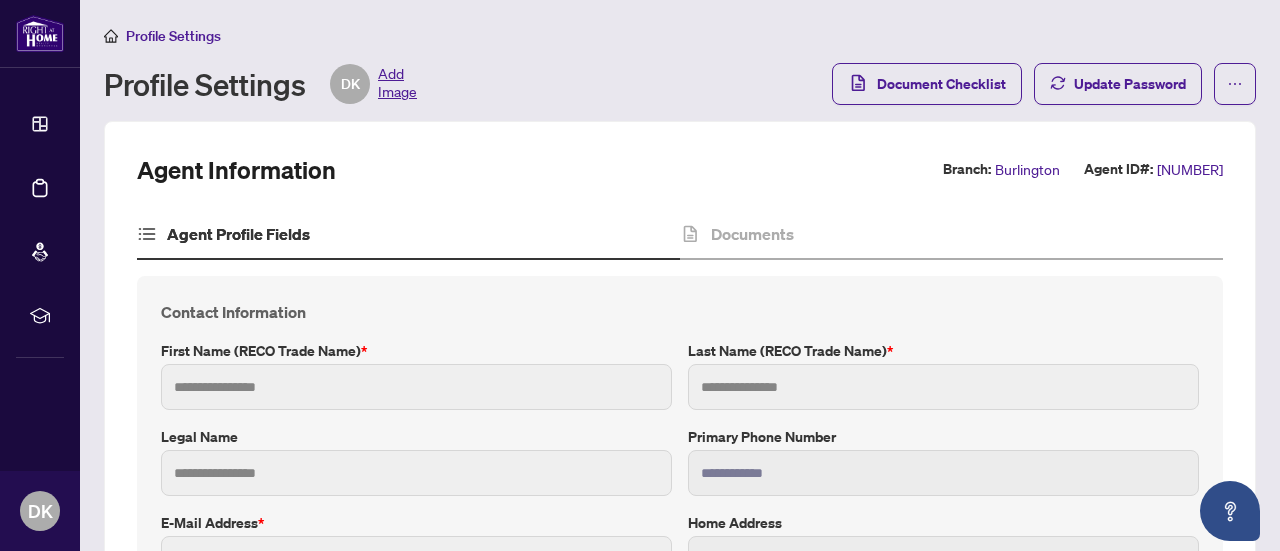 type on "******" 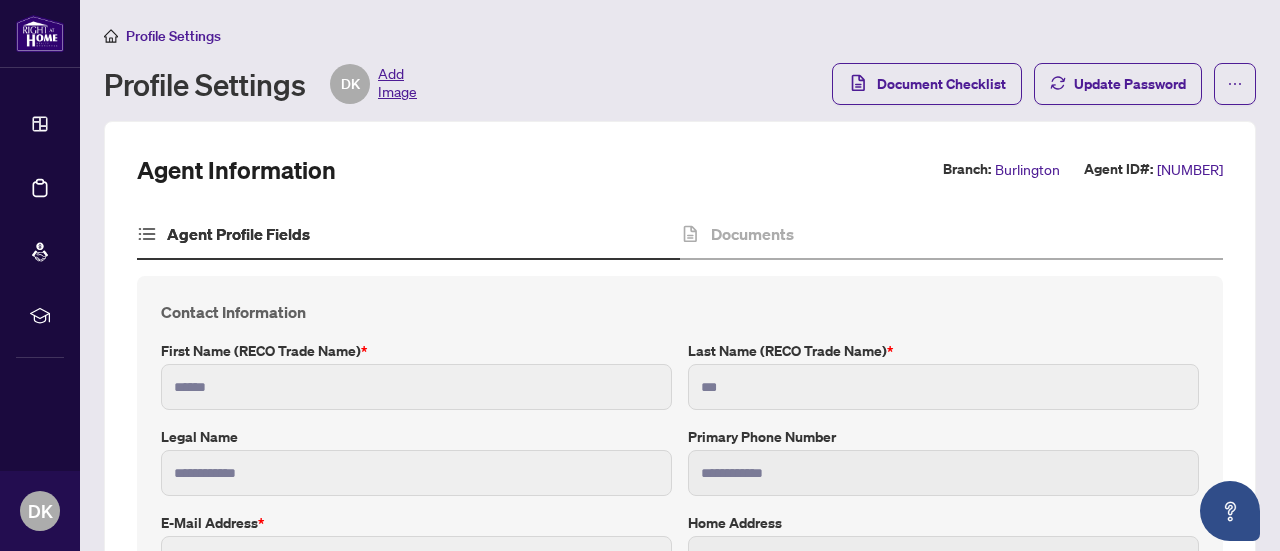 type on "**********" 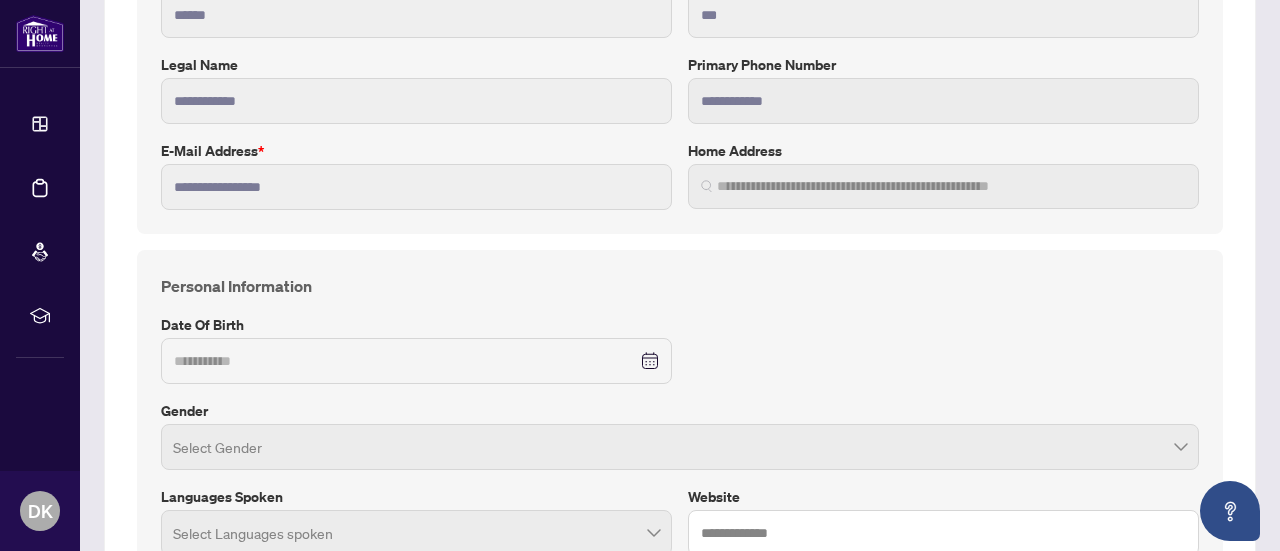 scroll, scrollTop: 0, scrollLeft: 0, axis: both 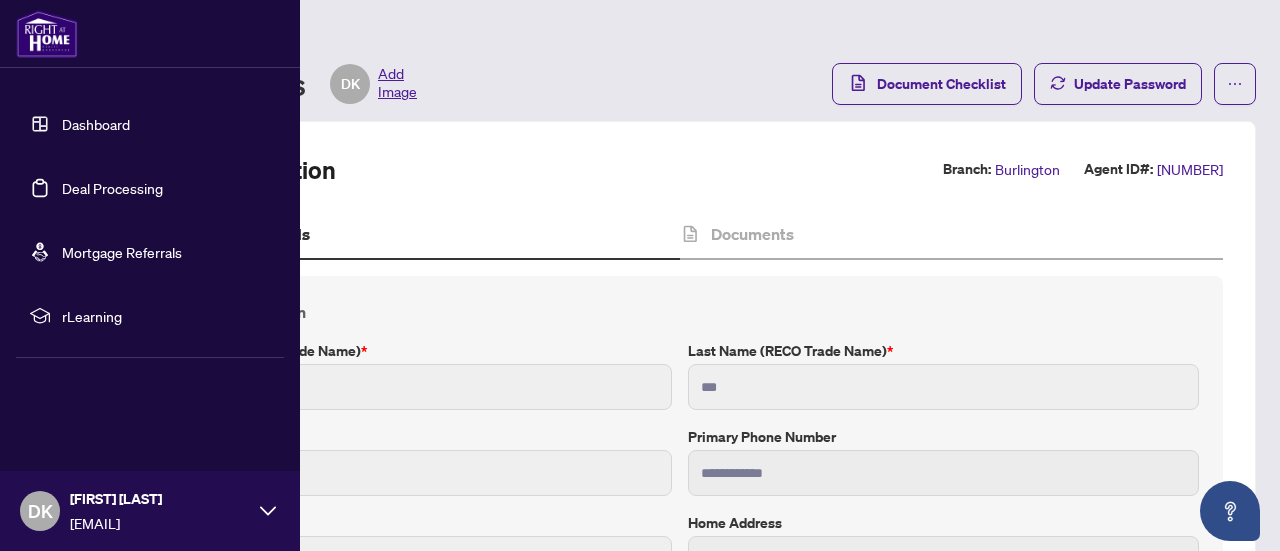 click at bounding box center (47, 34) 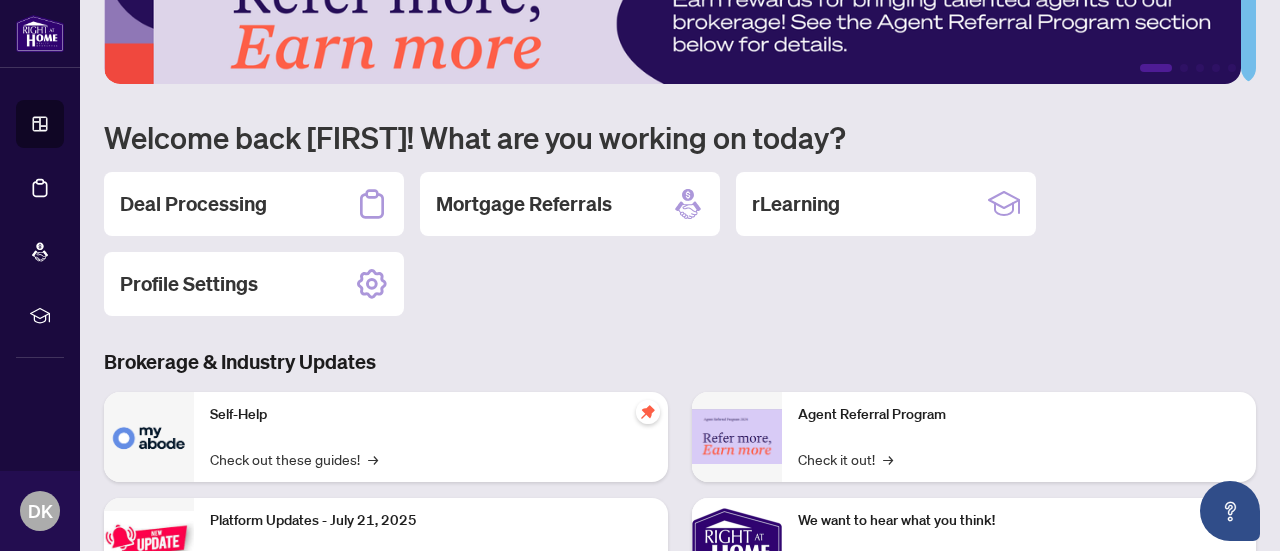 scroll, scrollTop: 0, scrollLeft: 0, axis: both 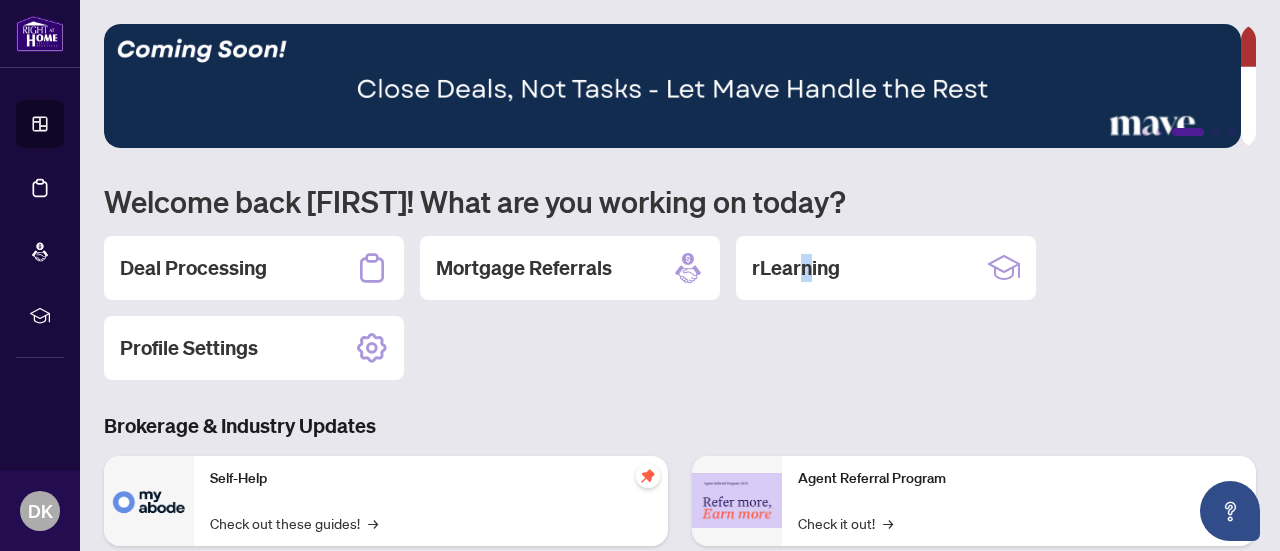 drag, startPoint x: 368, startPoint y: 265, endPoint x: 806, endPoint y: 371, distance: 450.64398 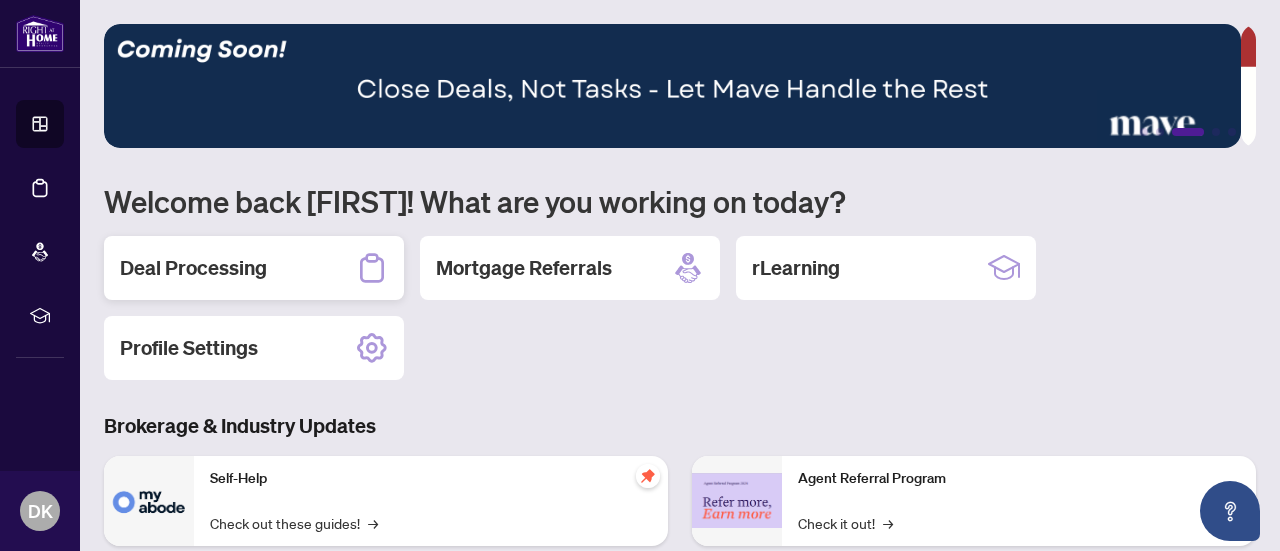 click on "Deal Processing" at bounding box center [193, 268] 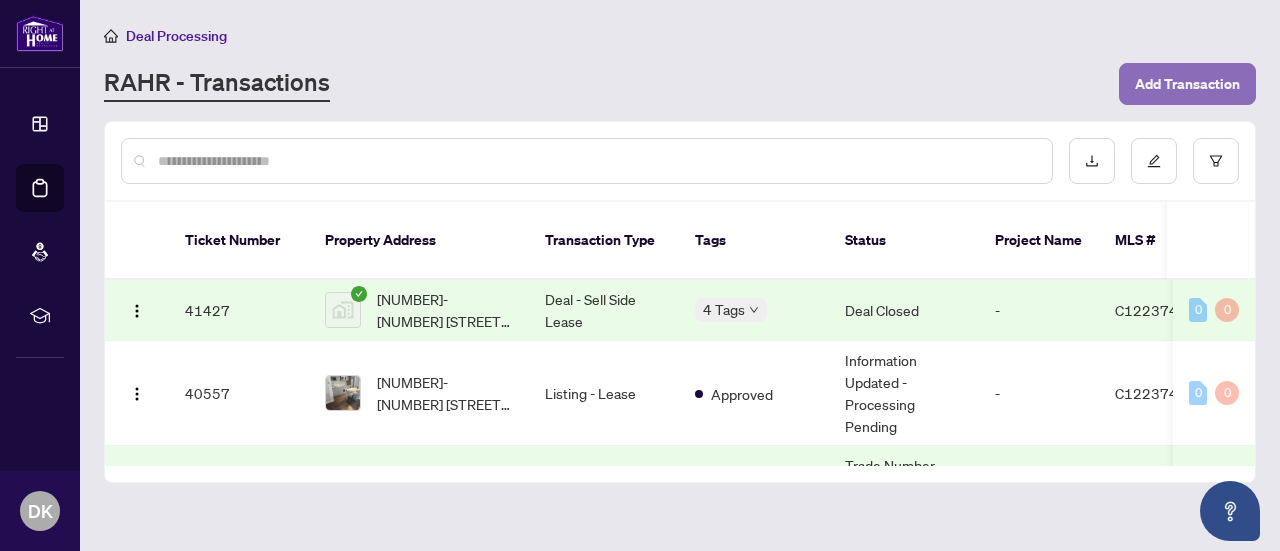 click on "Add Transaction" at bounding box center [1187, 84] 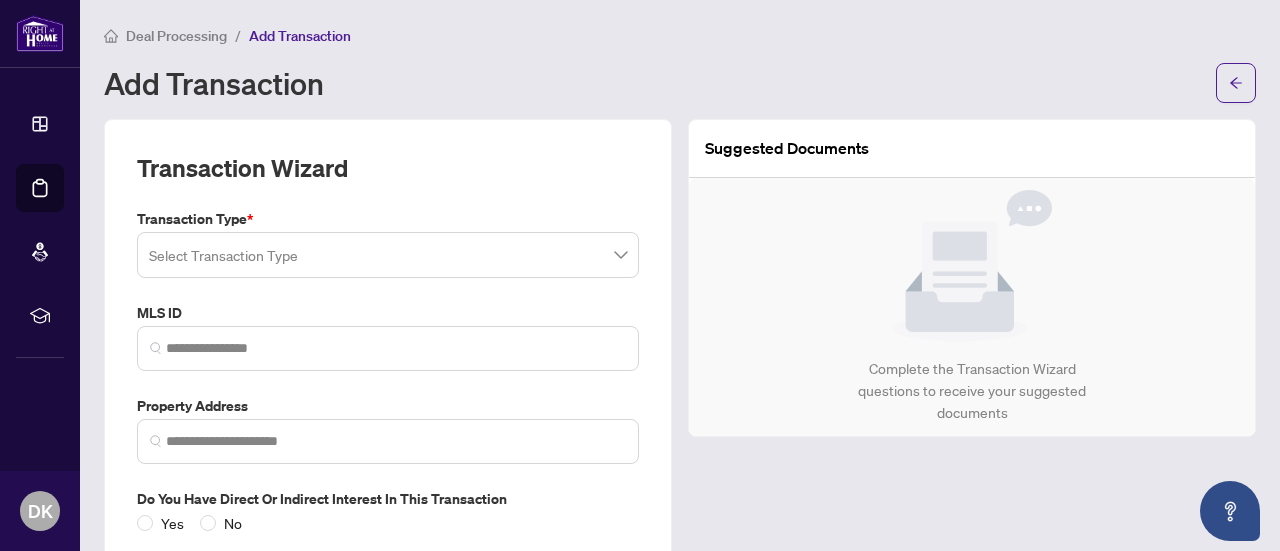 click at bounding box center [388, 255] 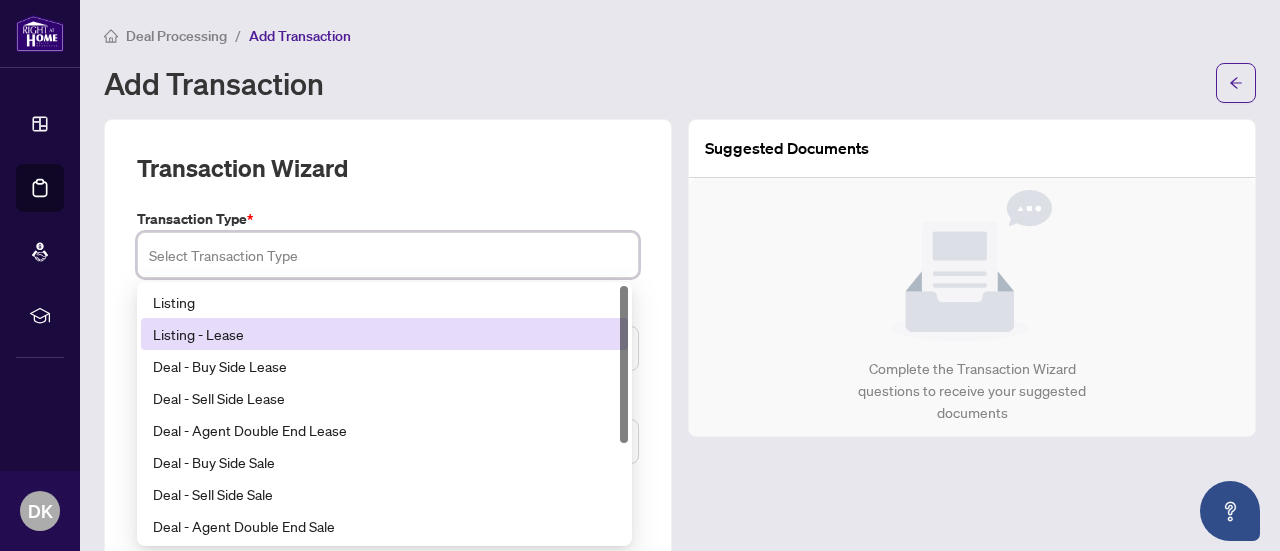click on "Listing - Lease" at bounding box center (384, 334) 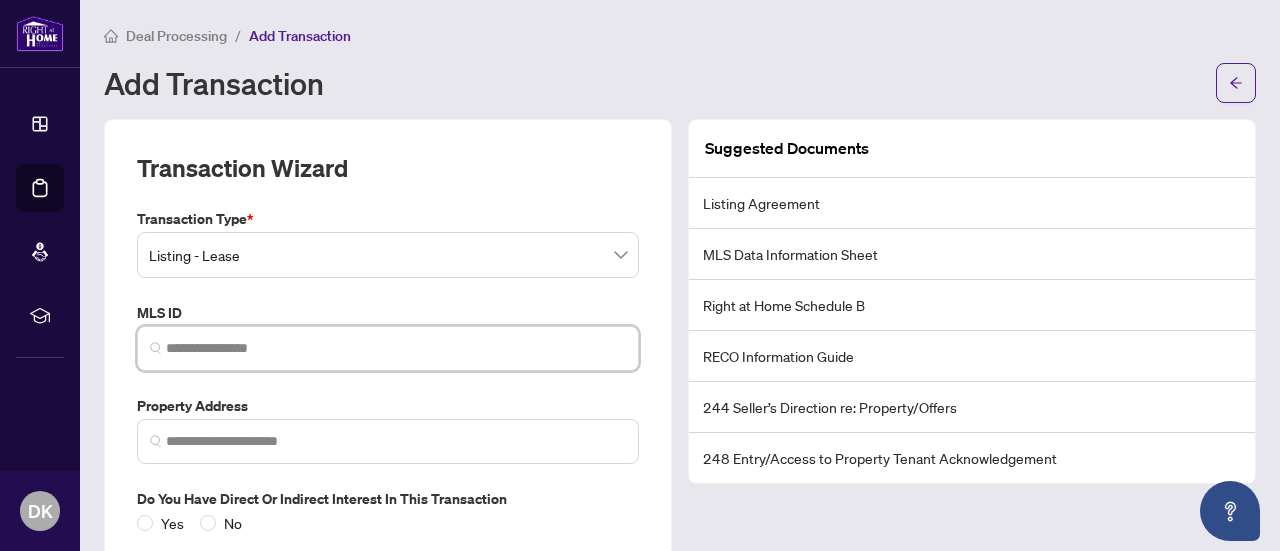 click at bounding box center [396, 348] 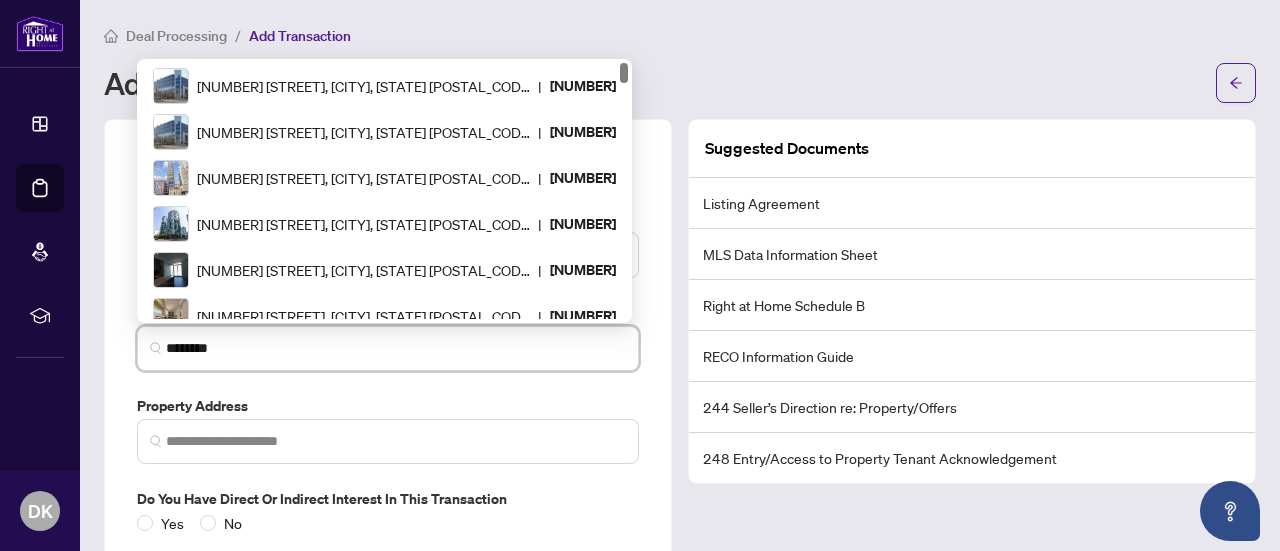 type on "*********" 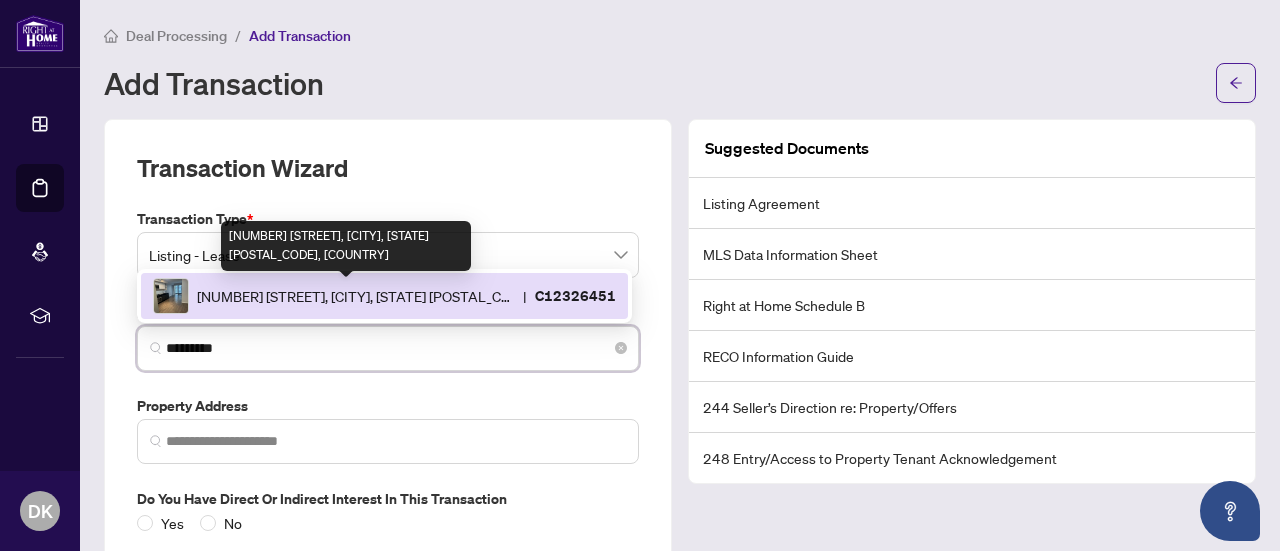 click on "[NUMBER] [STREET], [CITY], [STATE] [POSTAL_CODE], [COUNTRY]" at bounding box center (356, 296) 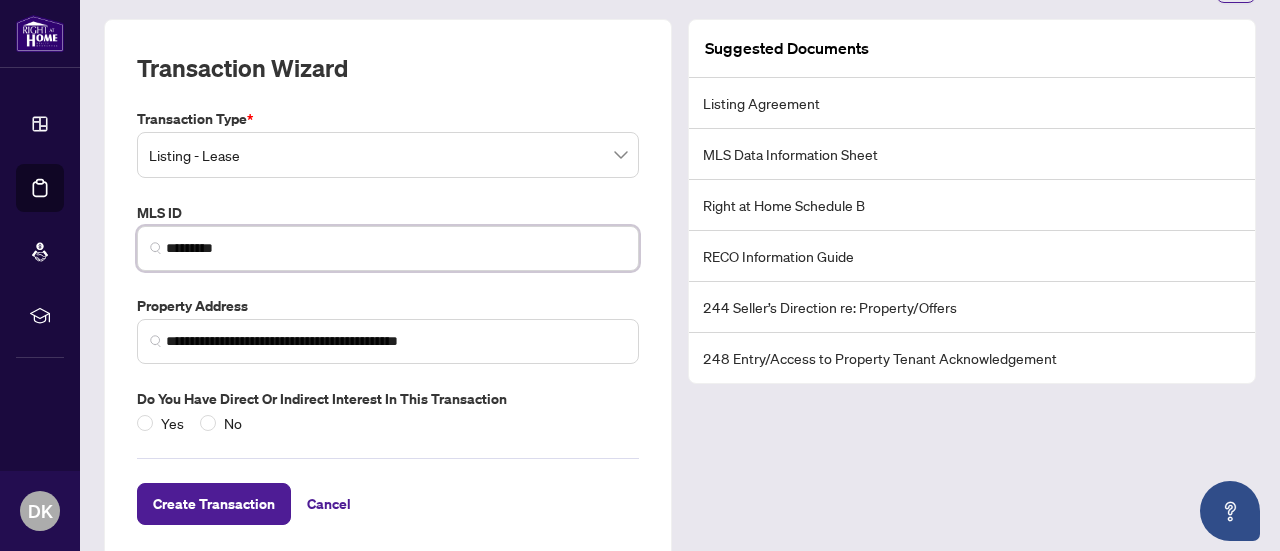 scroll, scrollTop: 126, scrollLeft: 0, axis: vertical 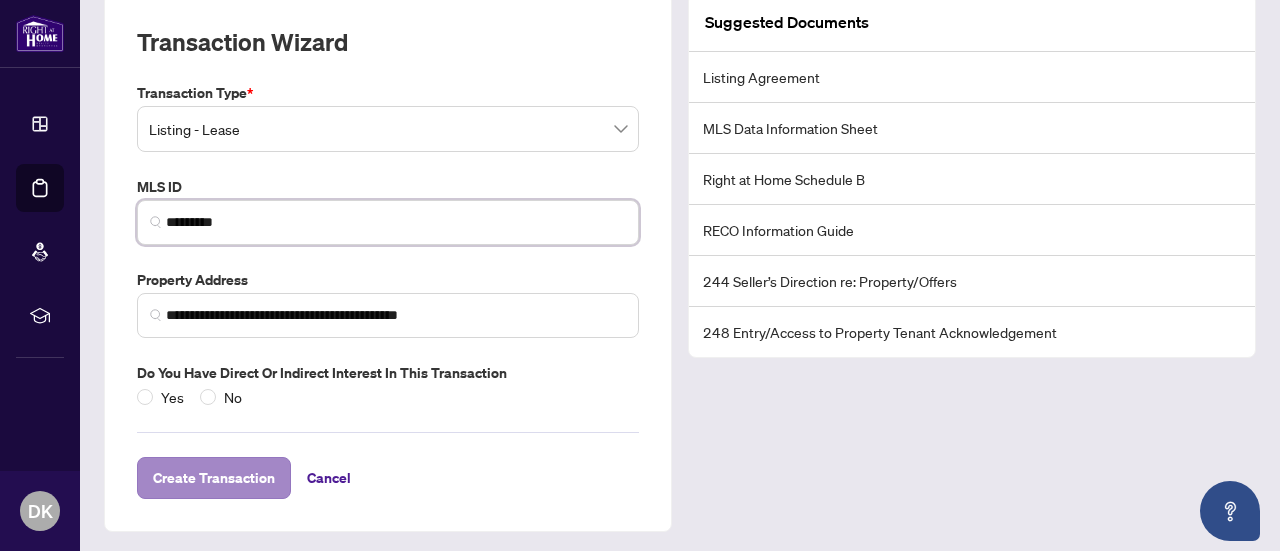 type on "*********" 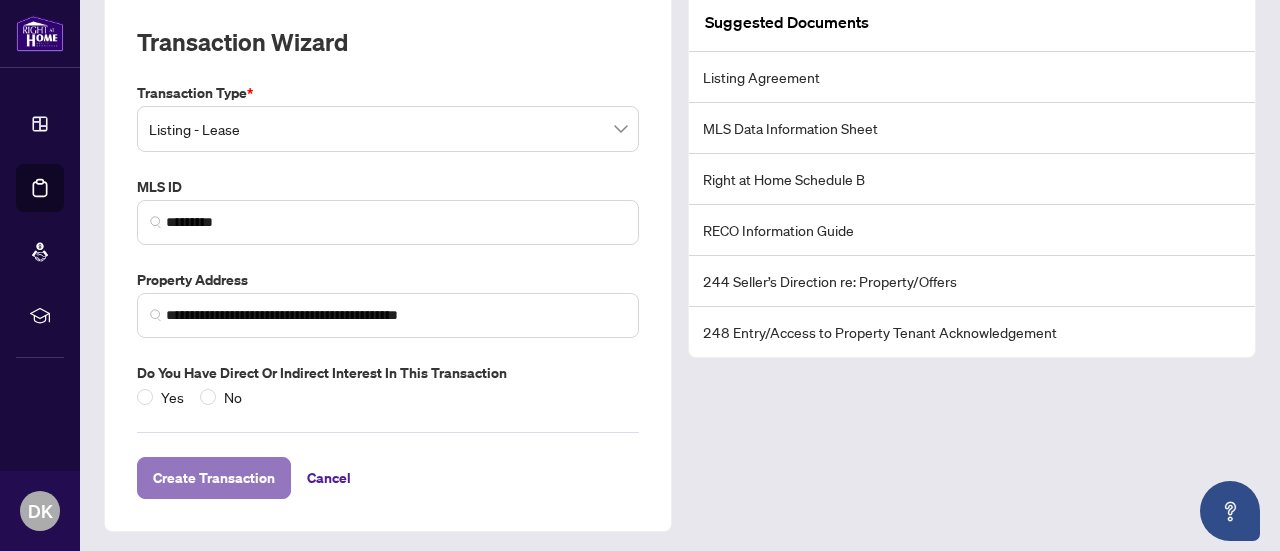 click on "Create Transaction" at bounding box center (214, 478) 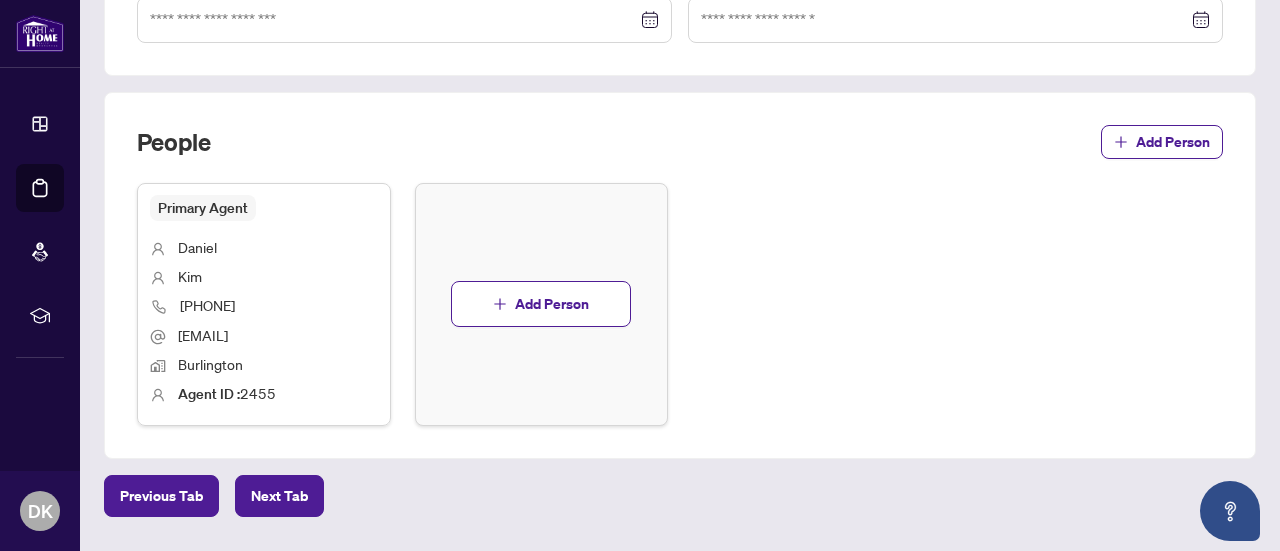 scroll, scrollTop: 722, scrollLeft: 0, axis: vertical 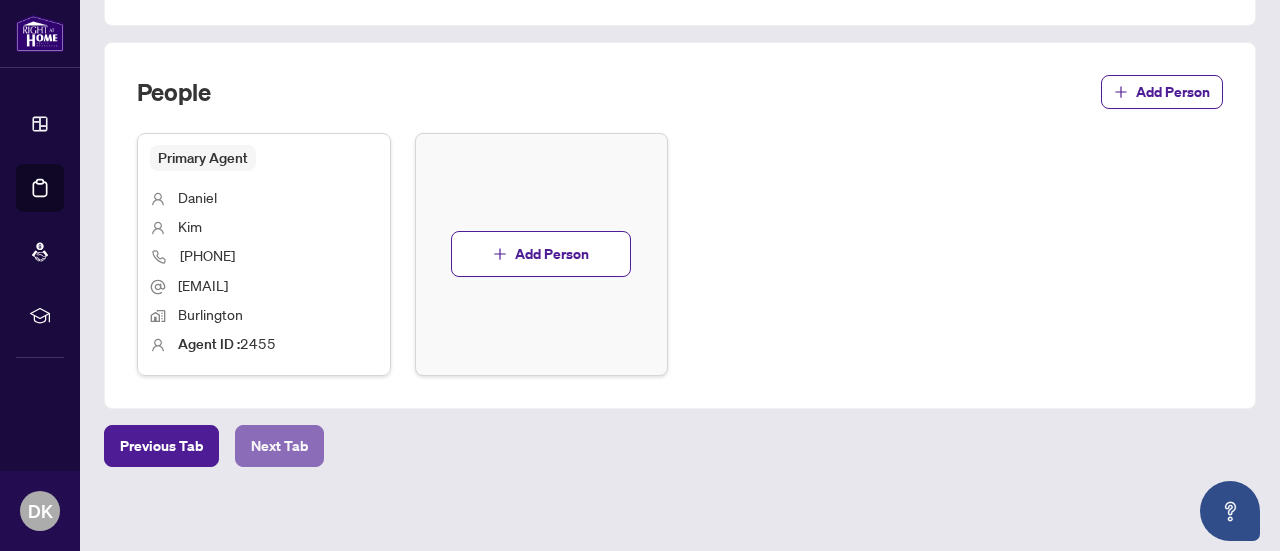 click on "Next Tab" at bounding box center [279, 446] 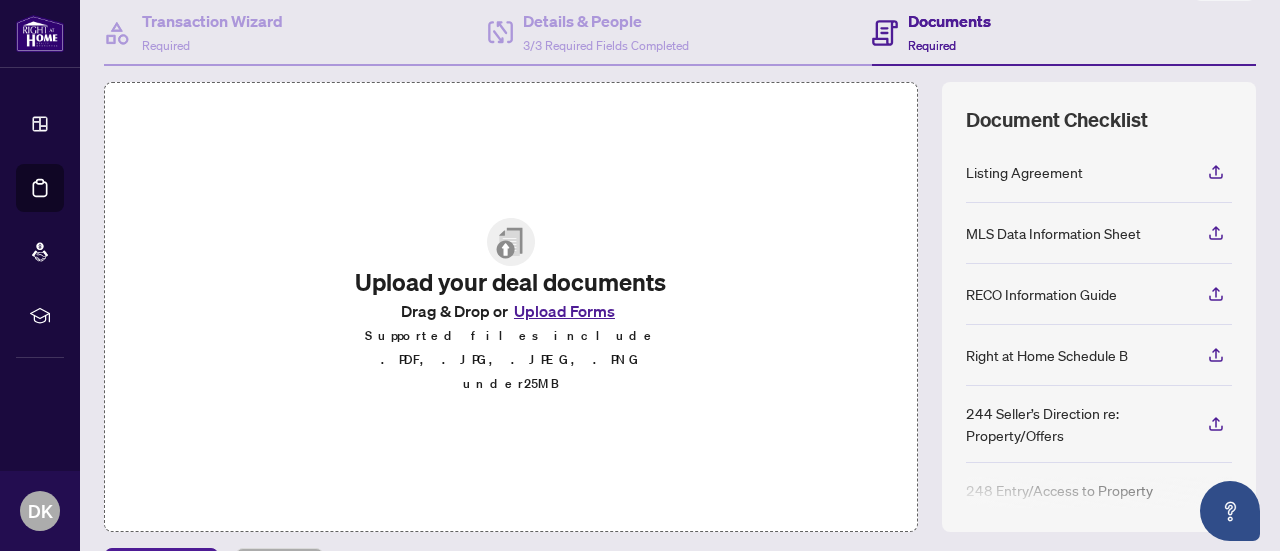 scroll, scrollTop: 200, scrollLeft: 0, axis: vertical 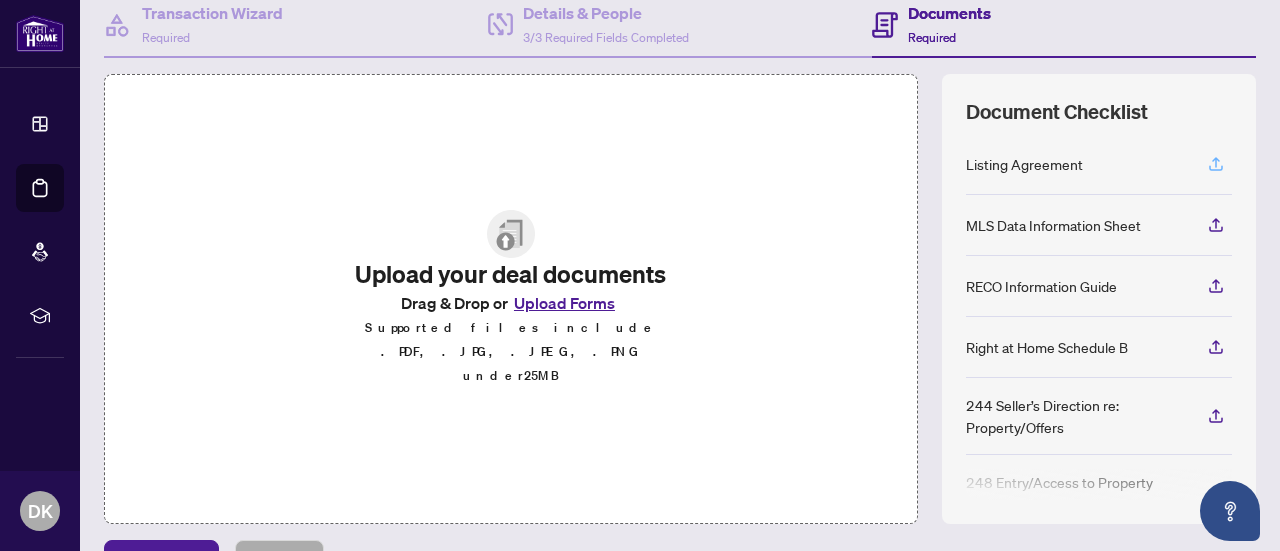 click 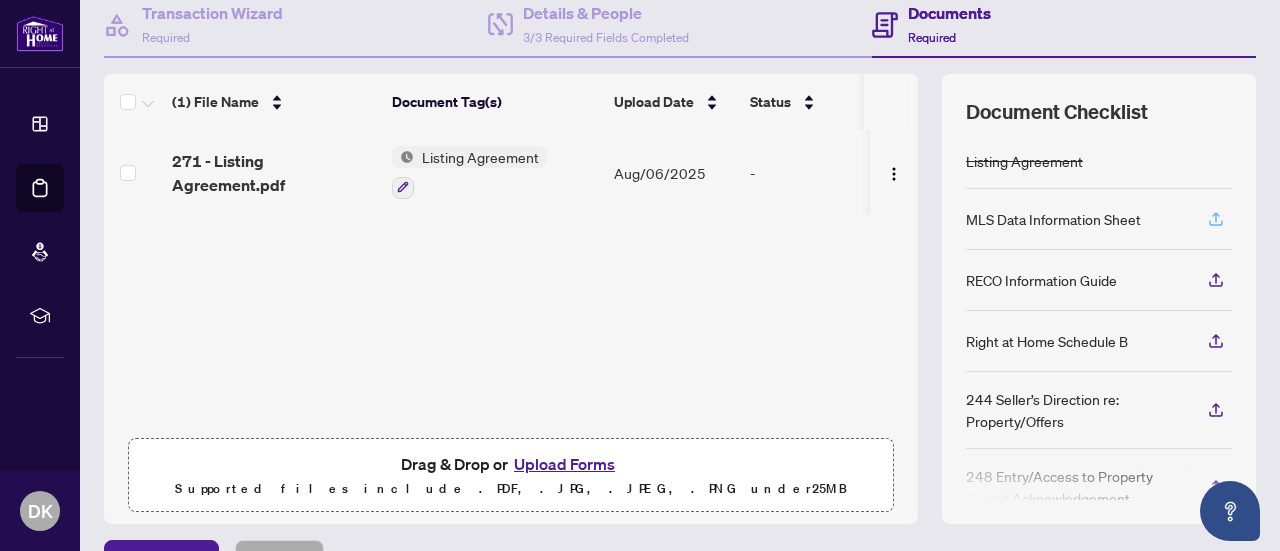 click 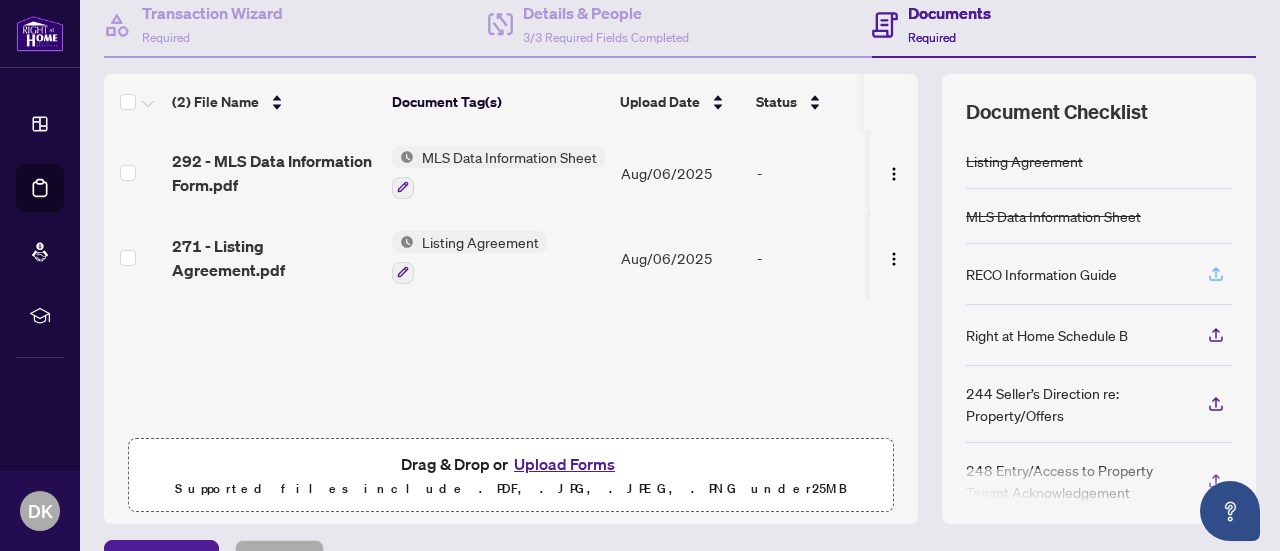 click 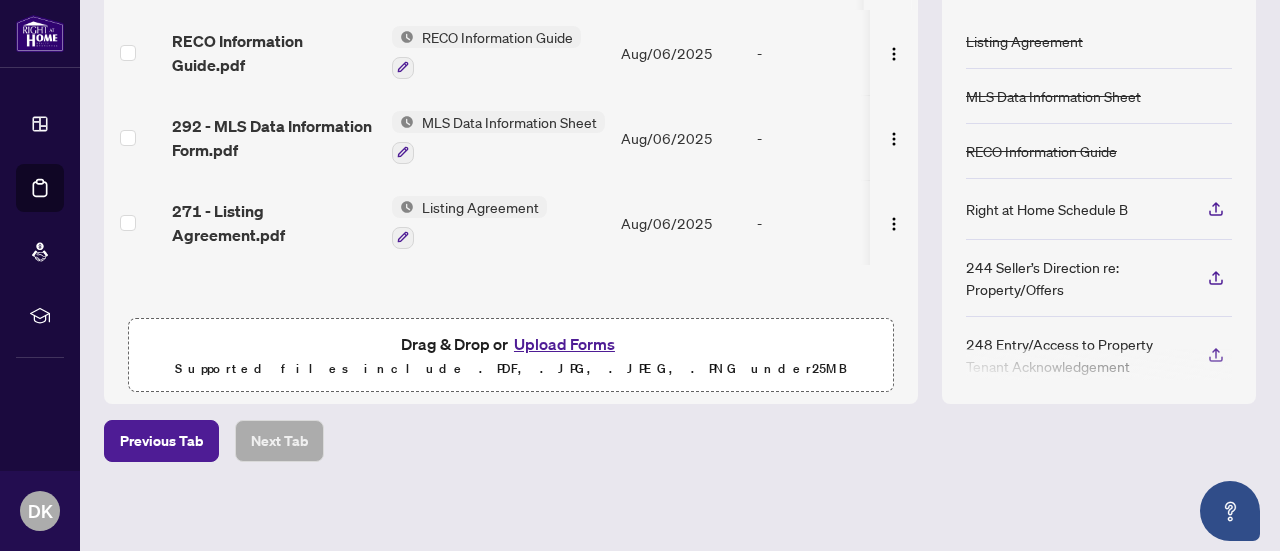 scroll, scrollTop: 321, scrollLeft: 0, axis: vertical 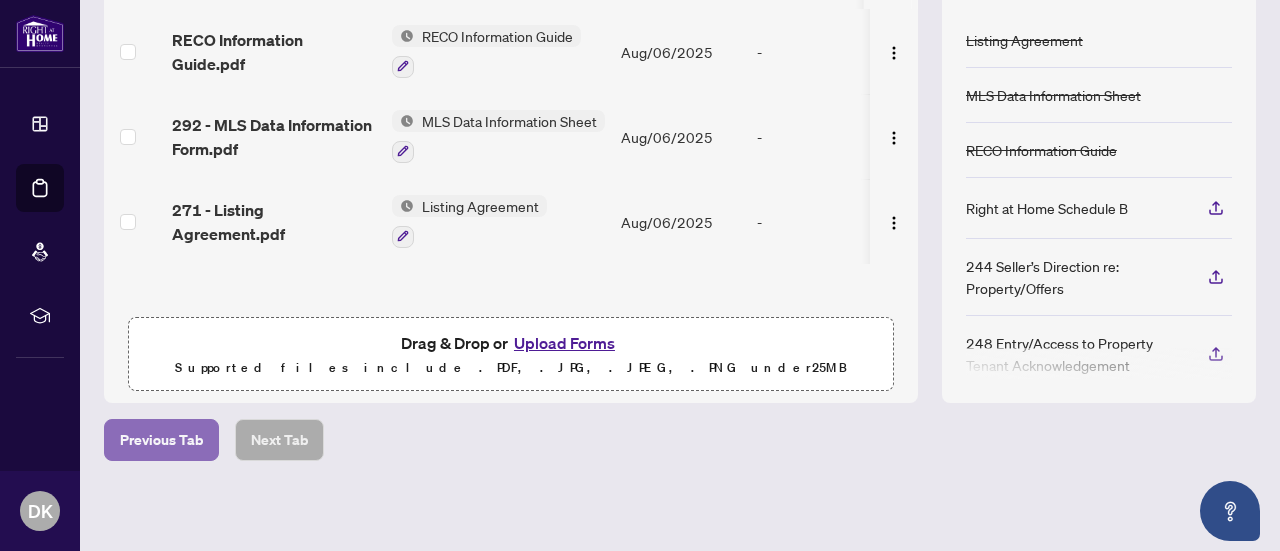 click on "Previous Tab" at bounding box center (161, 440) 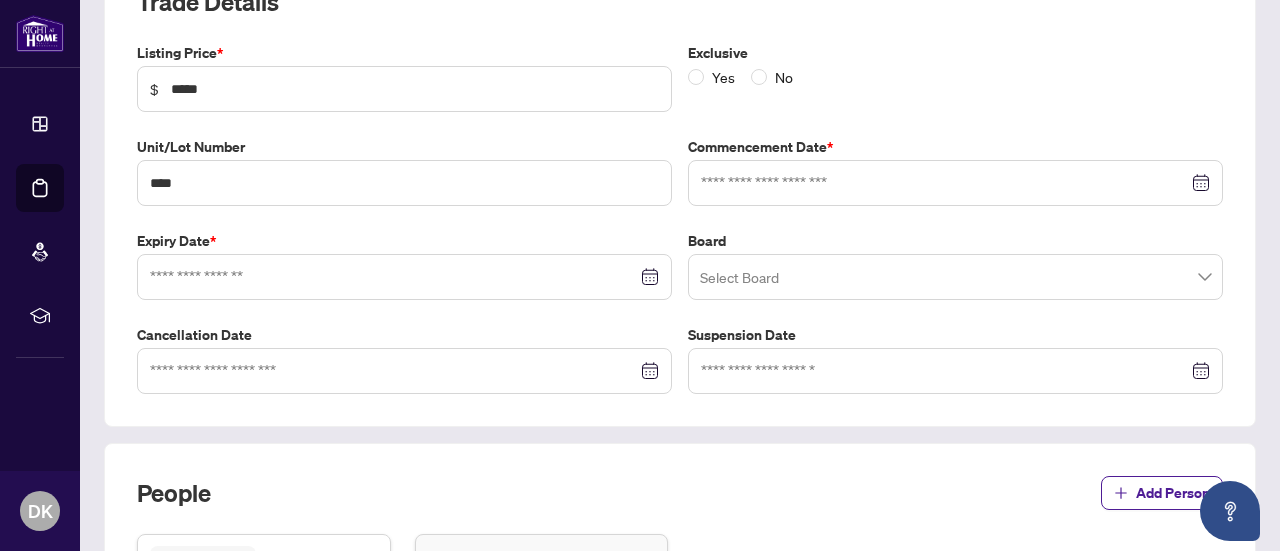 type on "**********" 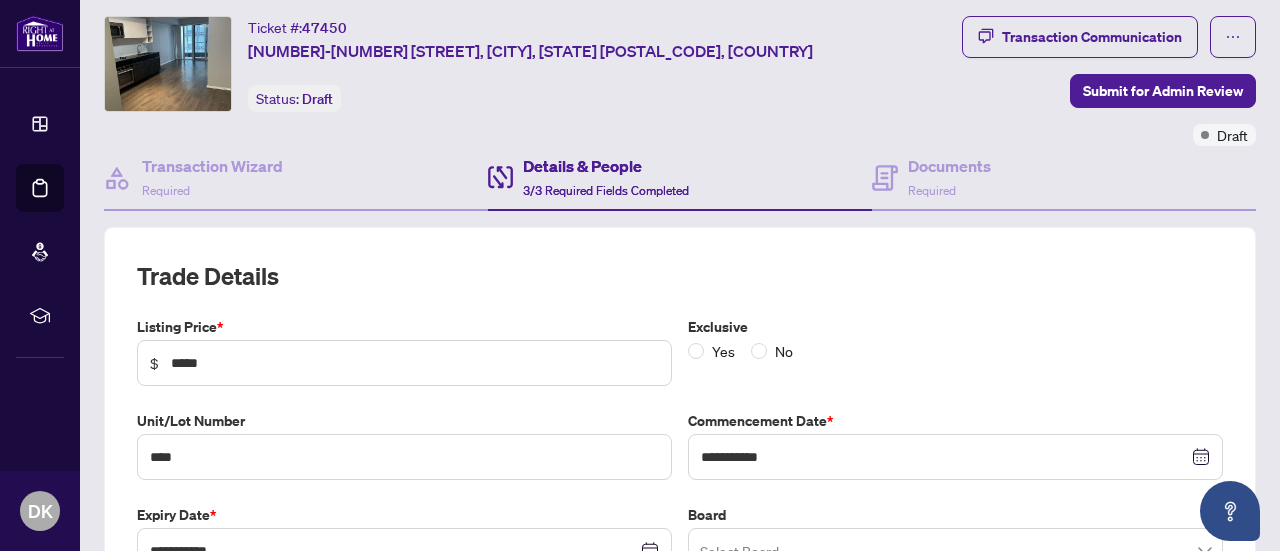 scroll, scrollTop: 0, scrollLeft: 0, axis: both 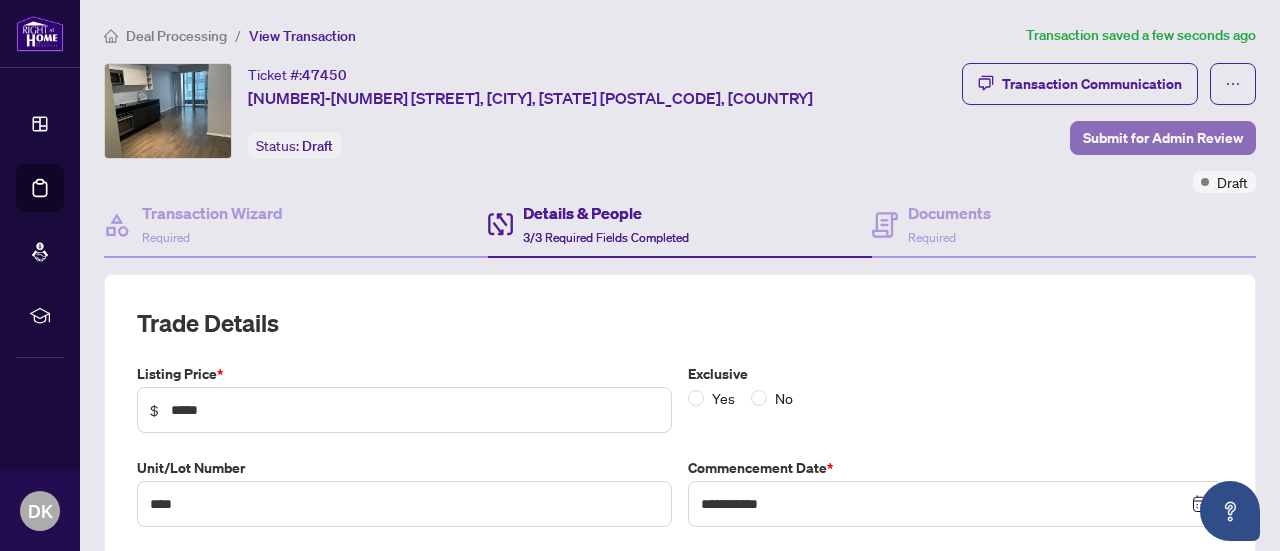 click on "Submit for Admin Review" at bounding box center (1163, 138) 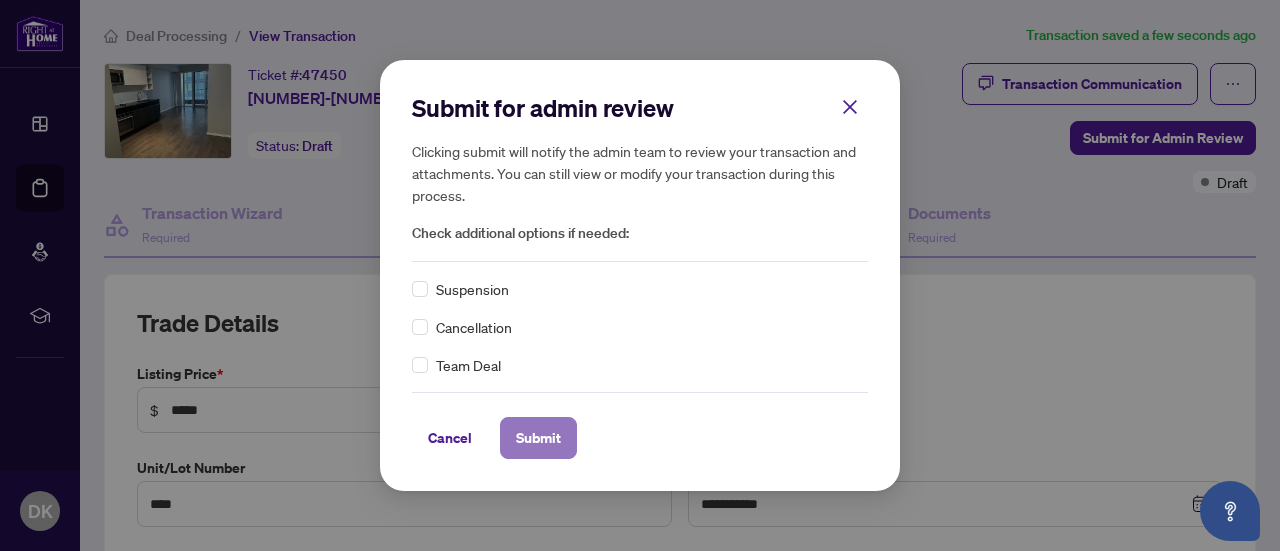 click on "Submit" at bounding box center [538, 438] 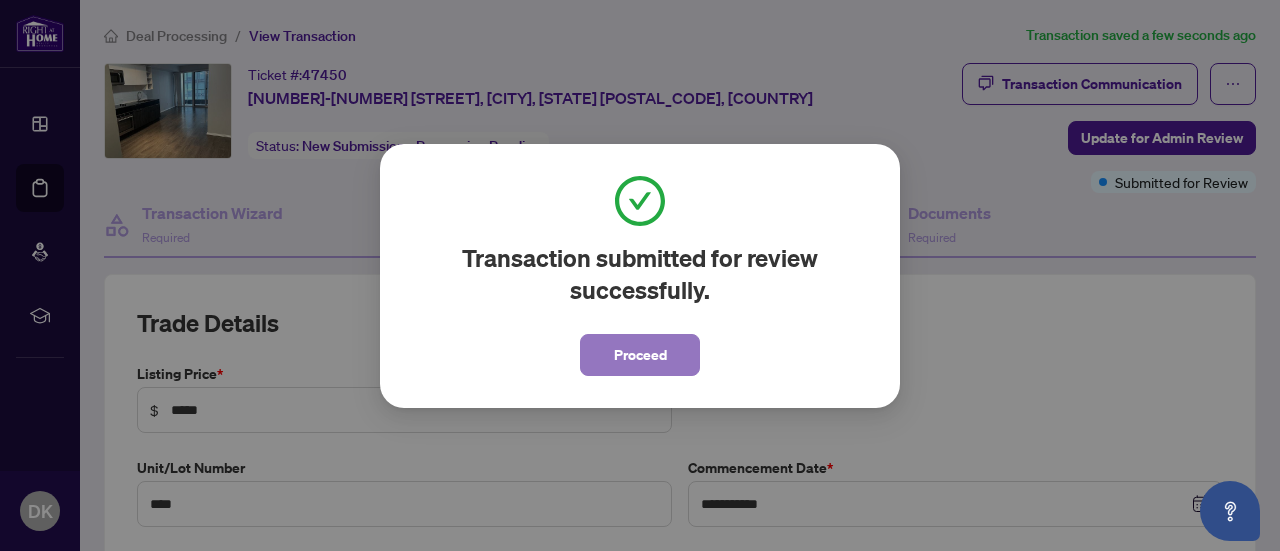 click on "Proceed" at bounding box center [640, 355] 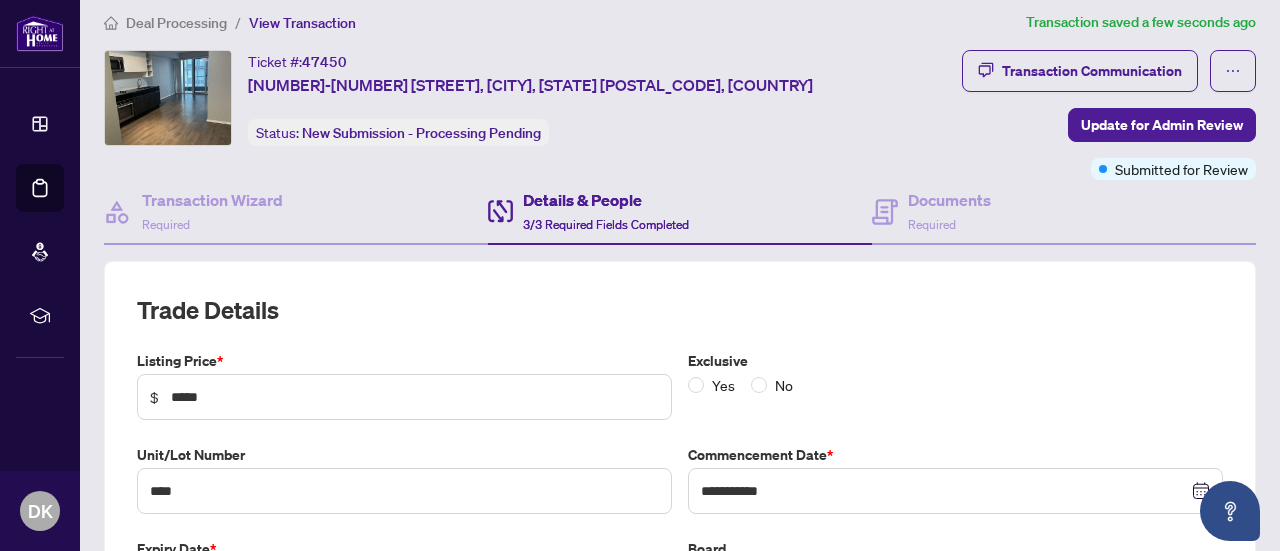 scroll, scrollTop: 0, scrollLeft: 0, axis: both 